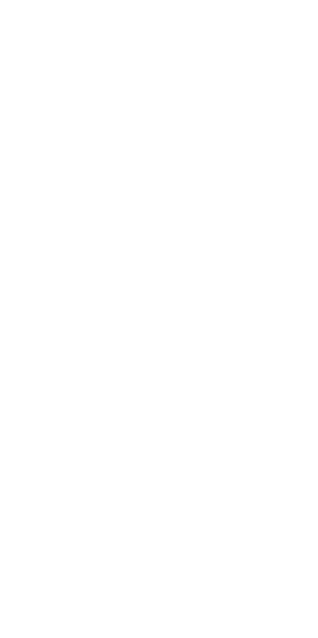 scroll, scrollTop: 0, scrollLeft: 0, axis: both 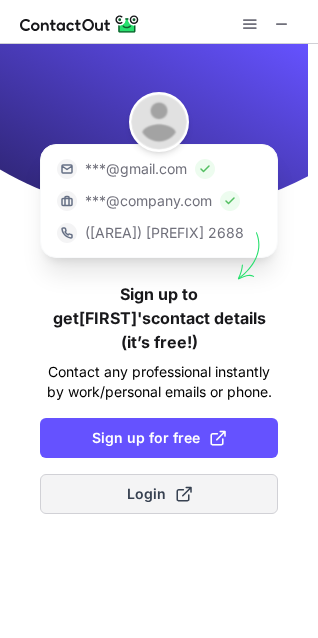 click on "Login" at bounding box center [159, 494] 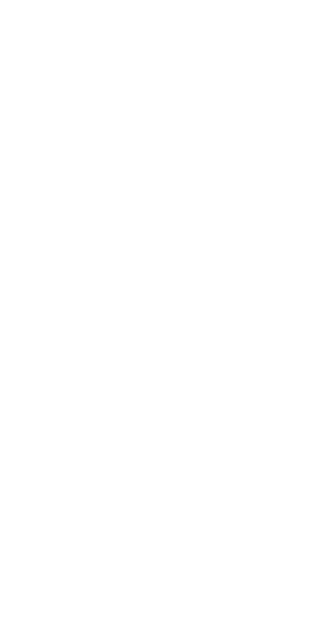 scroll, scrollTop: 0, scrollLeft: 0, axis: both 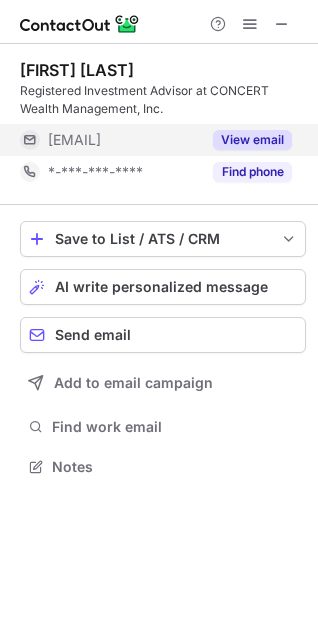 click on "View email" at bounding box center [252, 140] 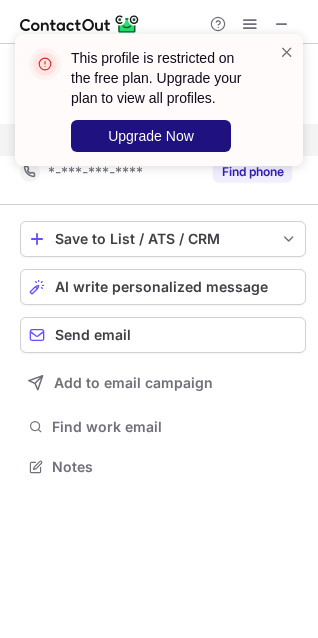 click on "Upgrade Now" at bounding box center (151, 136) 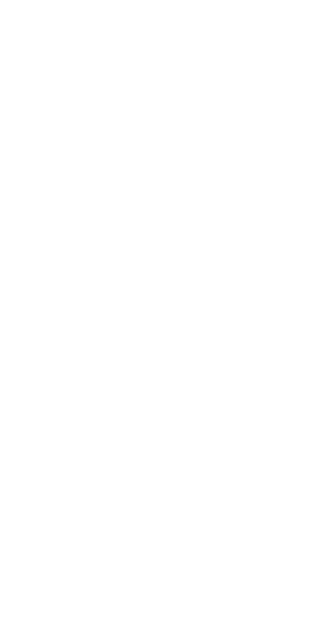scroll, scrollTop: 0, scrollLeft: 0, axis: both 